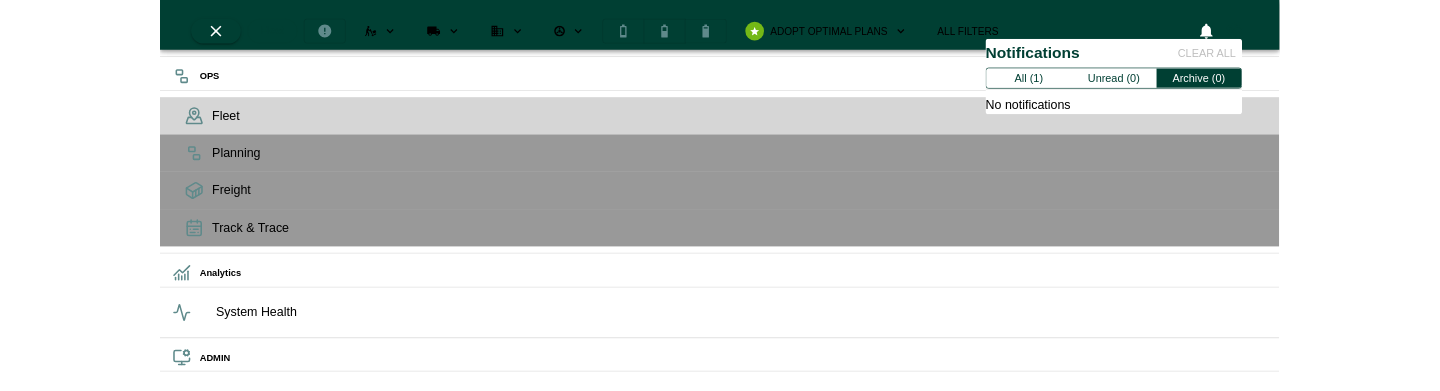 scroll, scrollTop: 0, scrollLeft: 0, axis: both 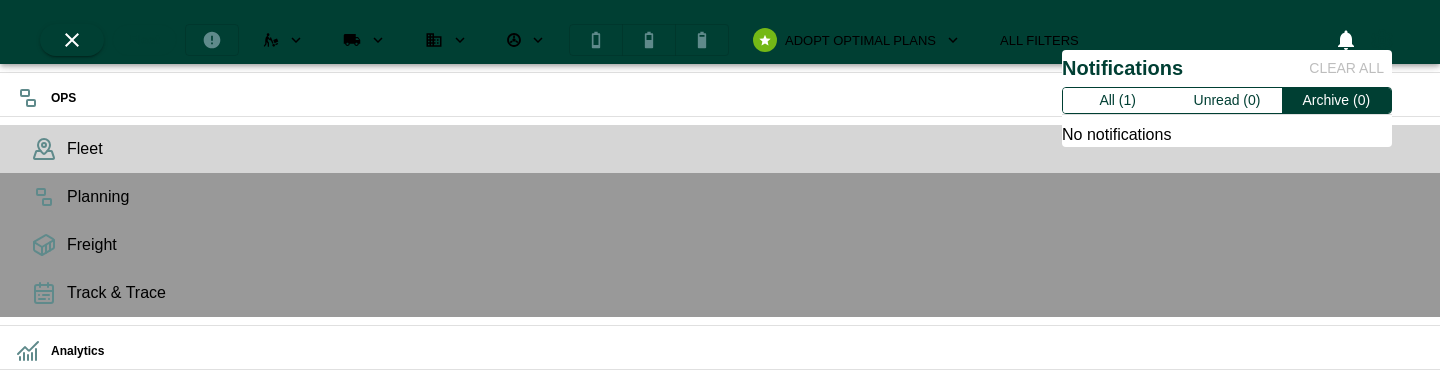 click on "Adopt Optimal Plans" at bounding box center [860, 40] 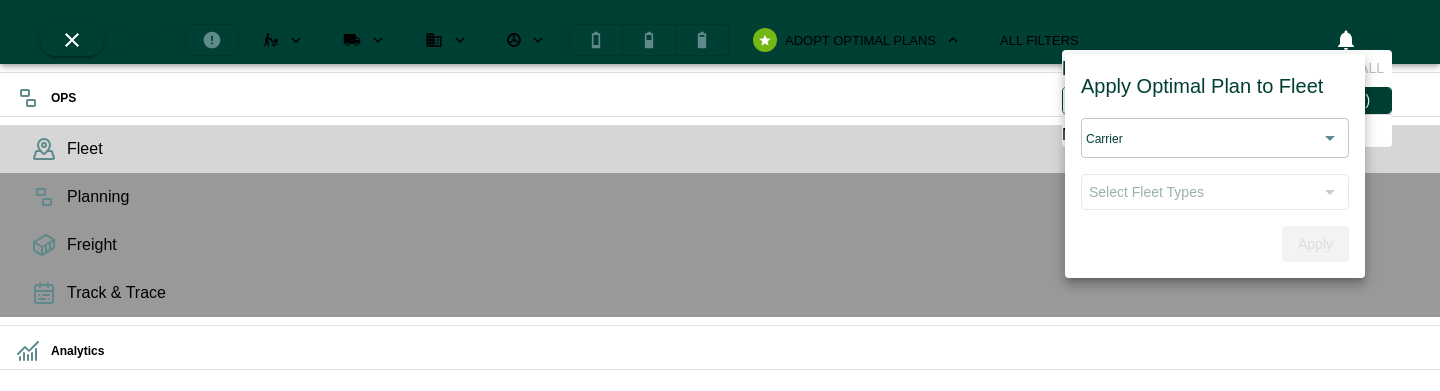 click on "OPS Fleet Planning Freight Track & Trace Analytics System HealthADMIN Logout Fleet List 40 trucks 1 ​ ​ 347156 [LAST] 45 Possible Plan s Sleeper Driver [FIRST] [LAST] None Revenue MPH $0.00 Total Miles 0 Empty Miles 0 Loaded Miles 0 PTA 07-07-2025 at 15:01 317045 [LAST] 0 Possible Plan s OffDuty Driver [FIRST] [LAST] None Revenue MPH $0.00 Total Miles 0 Empty Miles 0 Loaded Miles 0 PTA 07-07-2025 at 15:01 337619 [LAST] 0 Possible Plan s OffDuty Driver [FIRST] [LAST] None Revenue MPH $0.00 Total Miles 0 Empty Miles 0 Loaded Miles 0 PTA 07-07-2025 at 15:01 317089 [LAST] 7 Possible Plan s OffDuty Driver [FIRST] [LAST] None Revenue MPH $0.00 Total Miles 0 Empty Miles 0 Loaded Miles 0 PTA 07-07-2025 at 15:01 347157 [LAST] 50 Possible Plan s OffDuty Driver [FIRST] [LAST] None Revenue MPH $0.00 Total Miles 0 Empty Miles 0 Loaded Miles 0 PTA 07-07-2025 at 15:01 357182 [LAST] 0 Possible Plan s OnDuty Driver [FIRST] [LAST] None Revenue MPH -$1.00 Total Miles 0 Empty Miles 0 Loaded Miles 0 PTA 2" at bounding box center [720, 541] 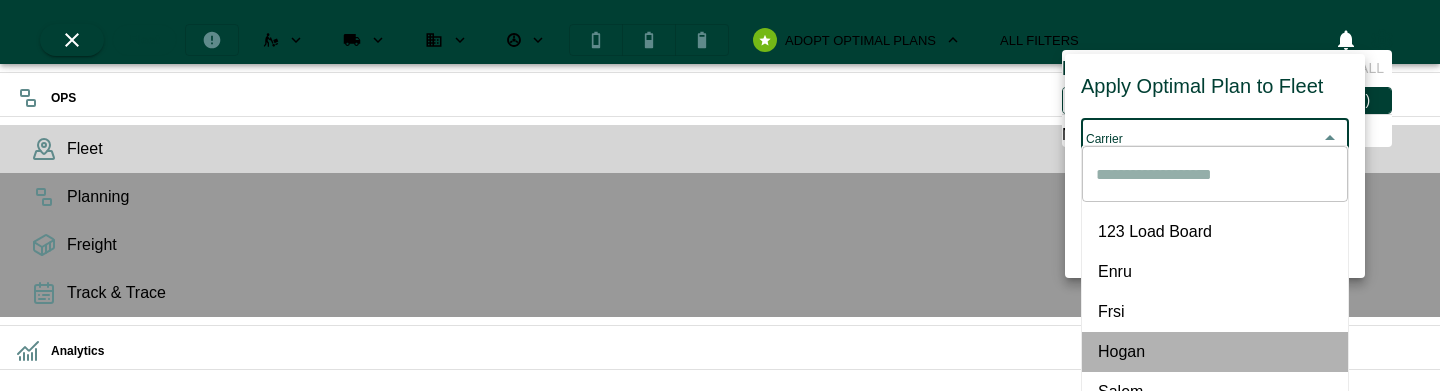 click on "Hogan" at bounding box center [1215, 232] 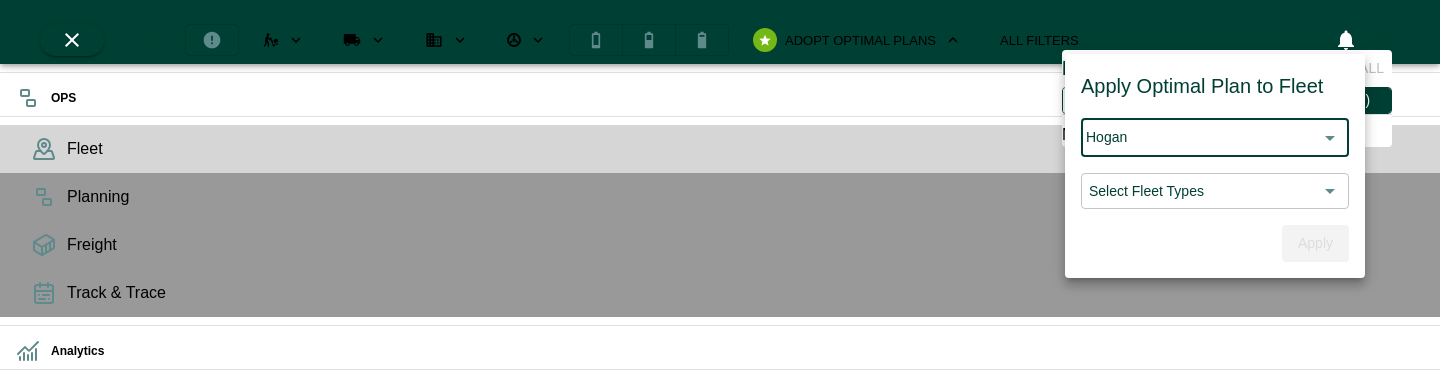 click on "OPS Fleet Planning Freight Track & Trace Analytics System HealthADMIN Logout Fleet List 40 trucks 1 ​ ​ 347156 [LAST] 45 Possible Plan s Sleeper Driver [FIRST] [LAST] None Revenue MPH $0.00 Total Miles 0 Empty Miles 0 Loaded Miles 0 PTA 07-07-2025 at 15:01 317045 [LAST] 0 Possible Plan s OffDuty Driver [FIRST] [LAST] None Revenue MPH $0.00 Total Miles 0 Empty Miles 0 Loaded Miles 0 PTA 07-07-2025 at 15:01 337619 [LAST] 0 Possible Plan s OffDuty Driver [FIRST] [LAST] None Revenue MPH $0.00 Total Miles 0 Empty Miles 0 Loaded Miles 0 PTA 07-07-2025 at 15:01 317089 [LAST] 7 Possible Plan s OffDuty Driver [FIRST] [LAST] None Revenue MPH $0.00 Total Miles 0 Empty Miles 0 Loaded Miles 0 PTA 07-07-2025 at 15:01 347157 [LAST] 50 Possible Plan s OffDuty Driver [FIRST] [LAST] None Revenue MPH $0.00 Total Miles 0 Empty Miles 0 Loaded Miles 0 PTA 07-07-2025 at 15:01 357182 [LAST] 0 Possible Plan s OnDuty Driver [FIRST] [LAST] None Revenue MPH -$1.00 Total Miles 0 Empty Miles 0 Loaded Miles 0 PTA 2" at bounding box center (720, 541) 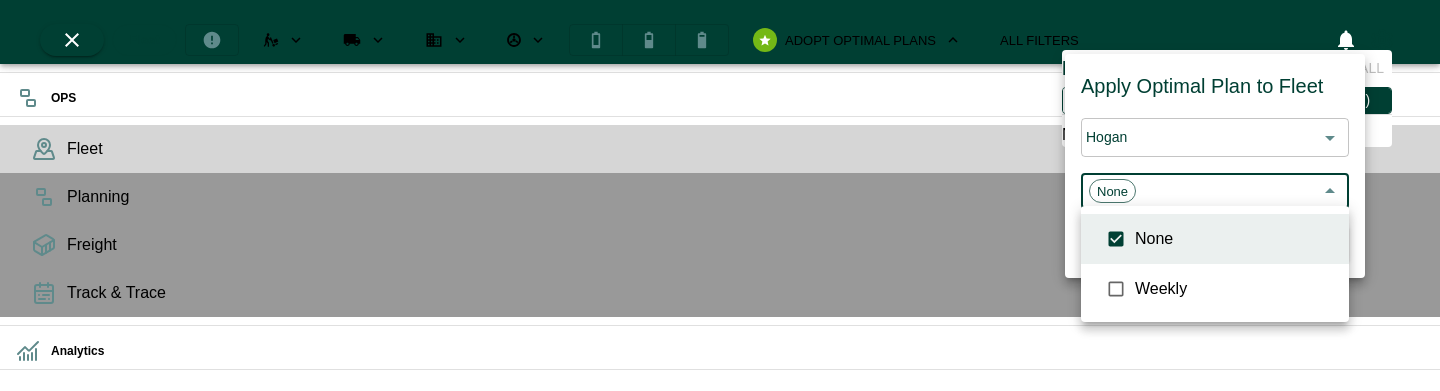 click at bounding box center [720, 195] 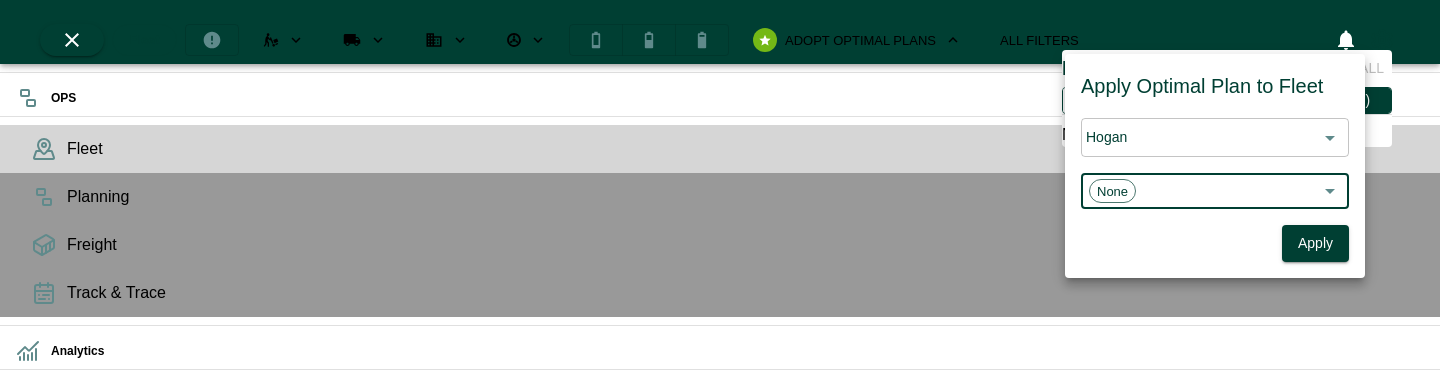 click on "Apply" at bounding box center [1315, 243] 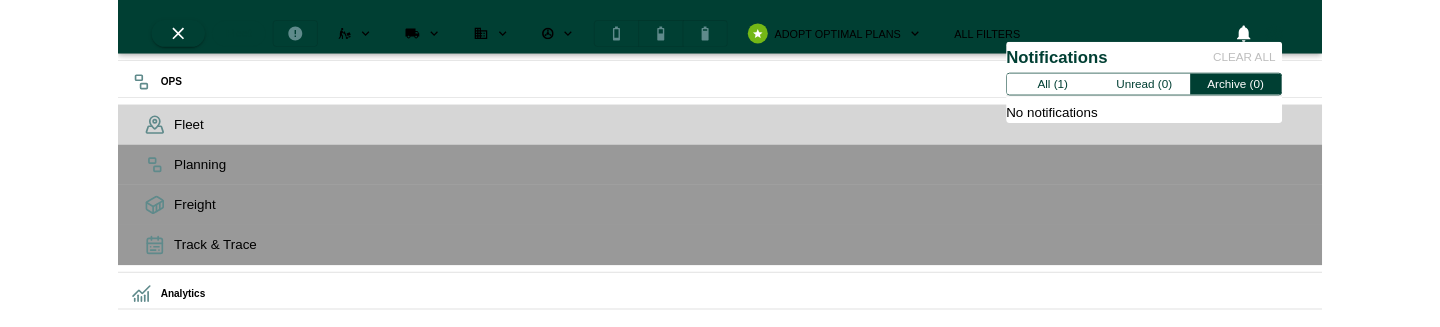 scroll, scrollTop: 319, scrollLeft: 372, axis: both 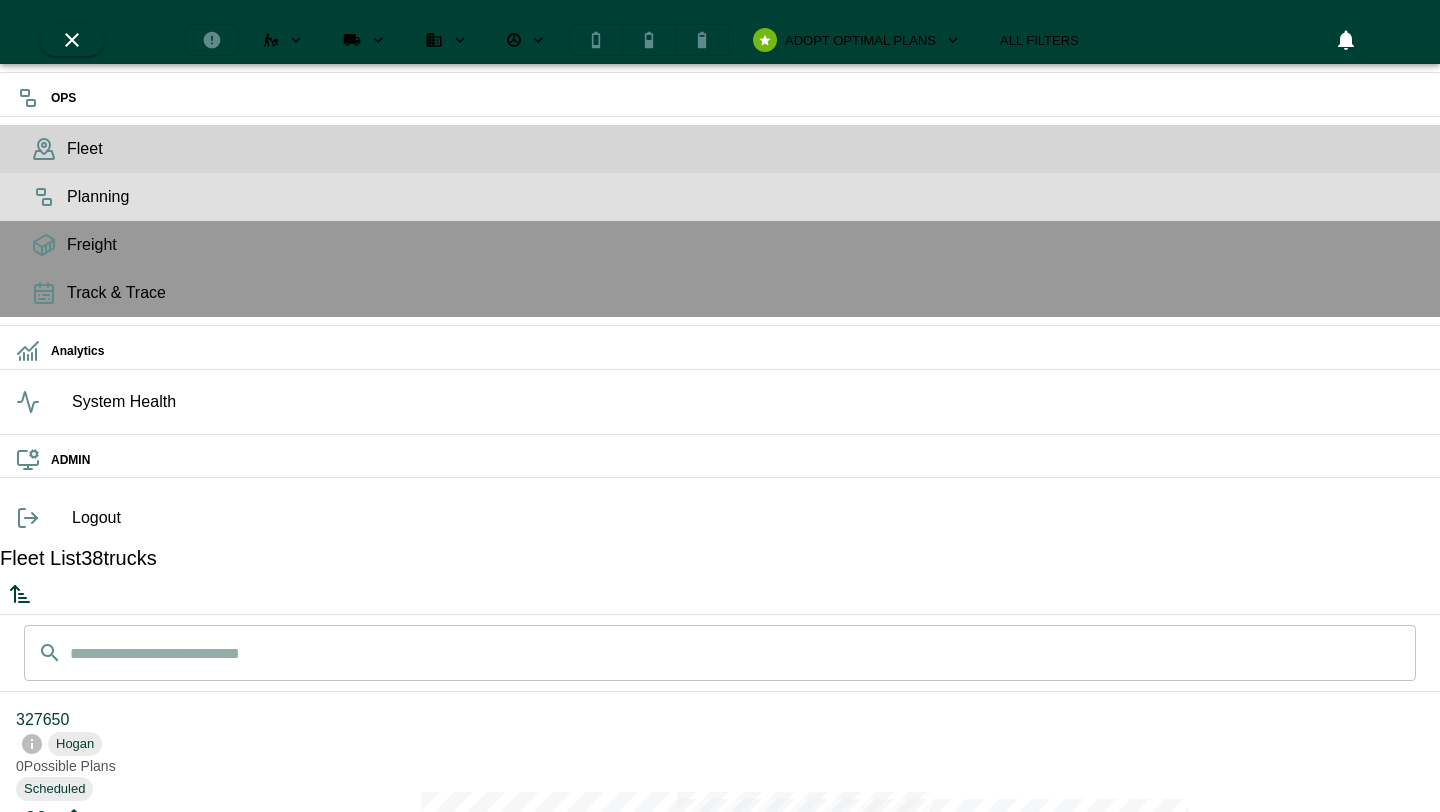 click on "Planning" at bounding box center [720, 197] 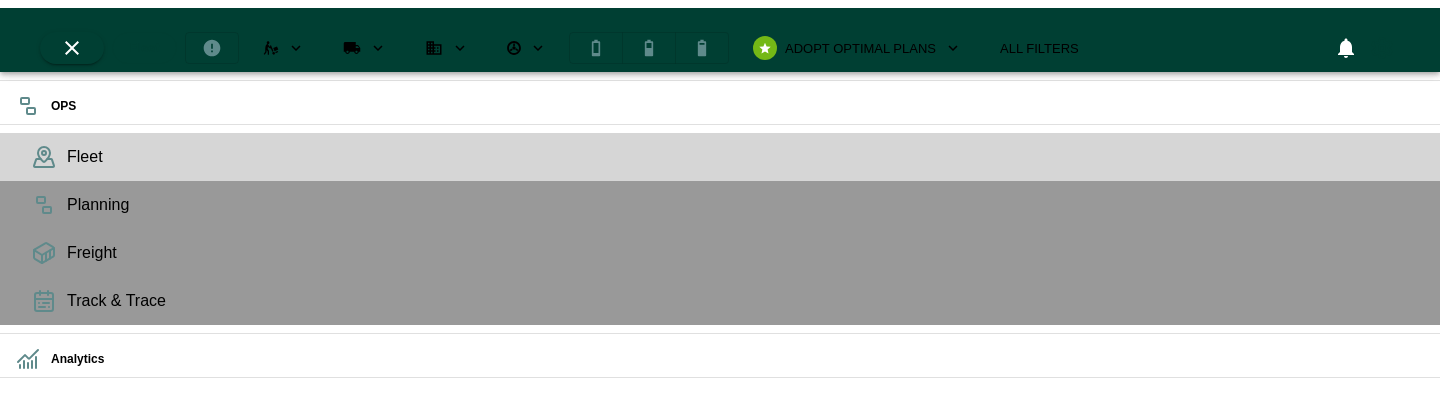 scroll, scrollTop: 383, scrollLeft: 372, axis: both 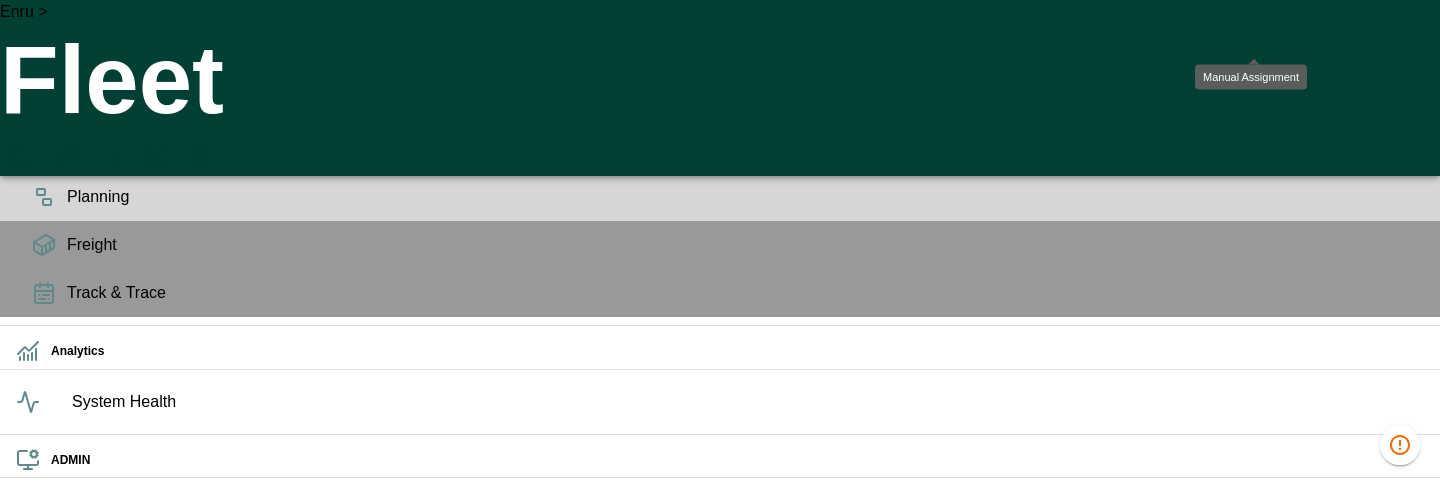 click at bounding box center [66, 156] 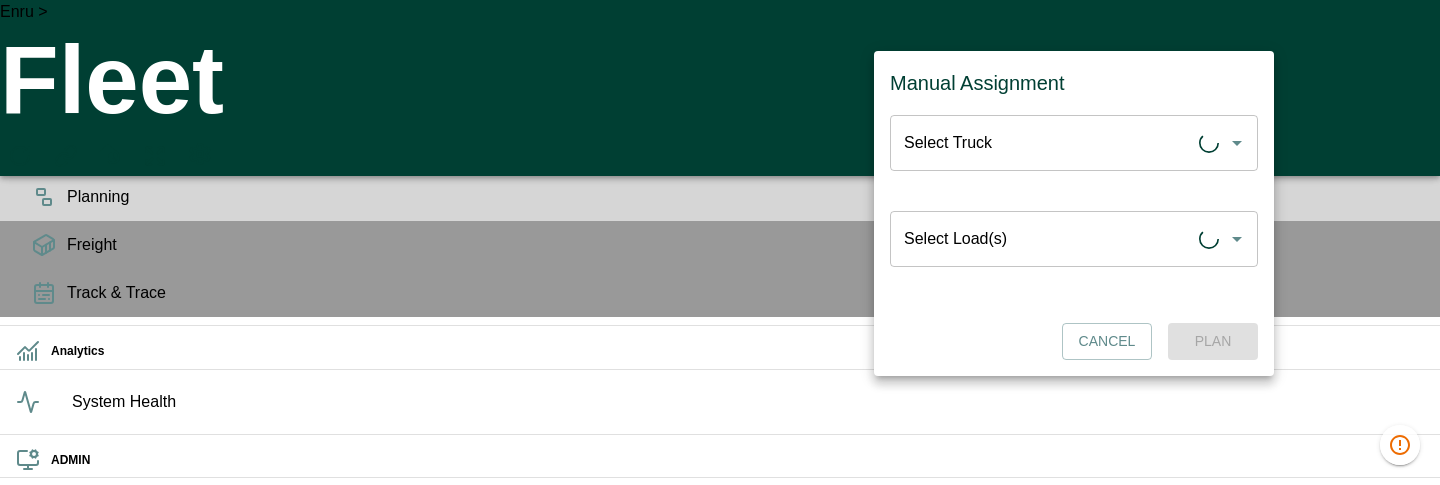 click on "Select Truck" at bounding box center [1049, 143] 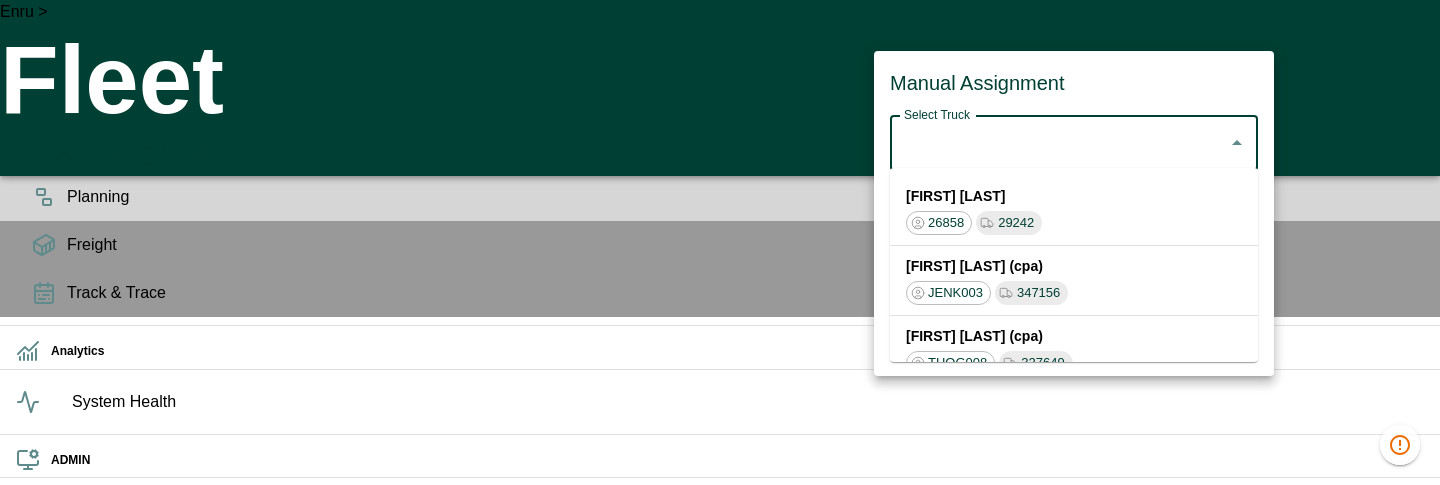 click on "[FIRST] [LAST]" at bounding box center (1074, 196) 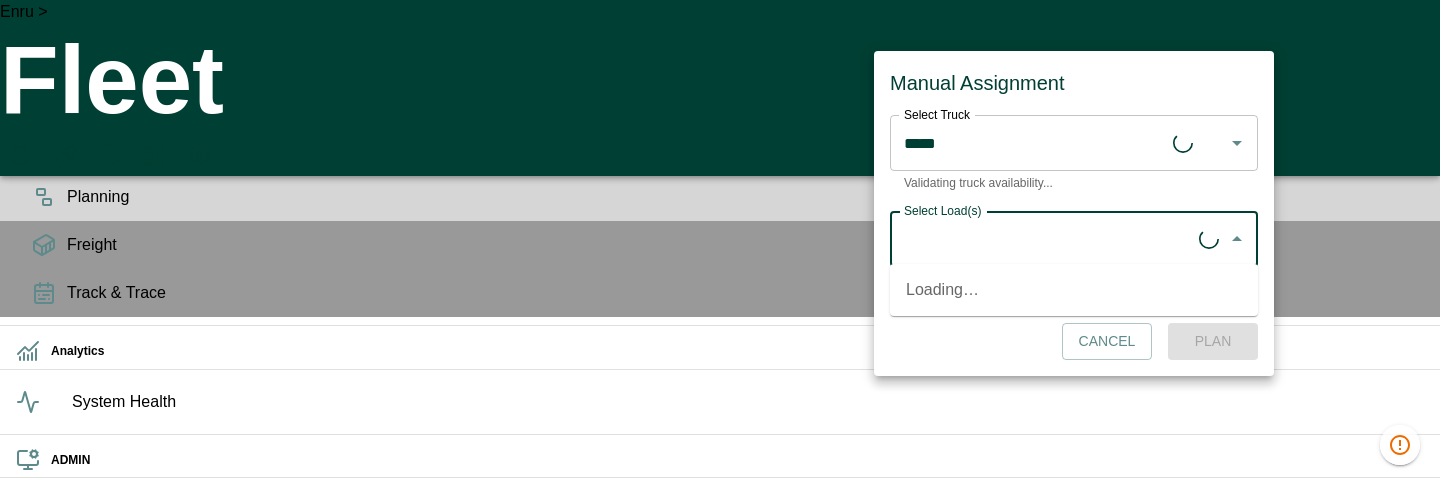 click on "Select Load(s)" at bounding box center (1049, 239) 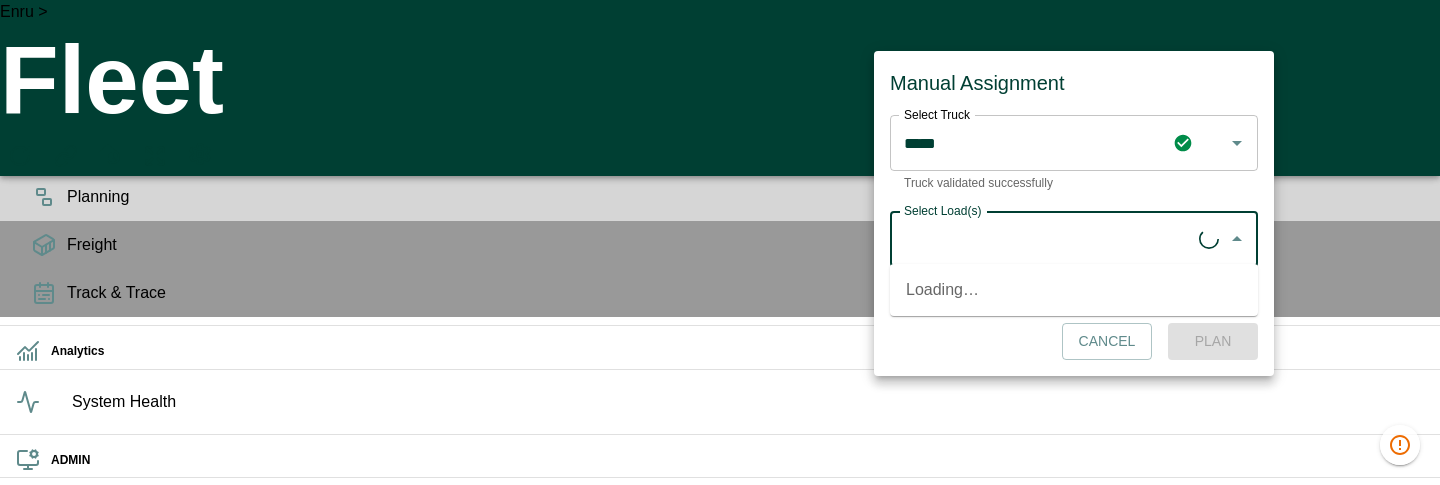 click at bounding box center (1237, 238) 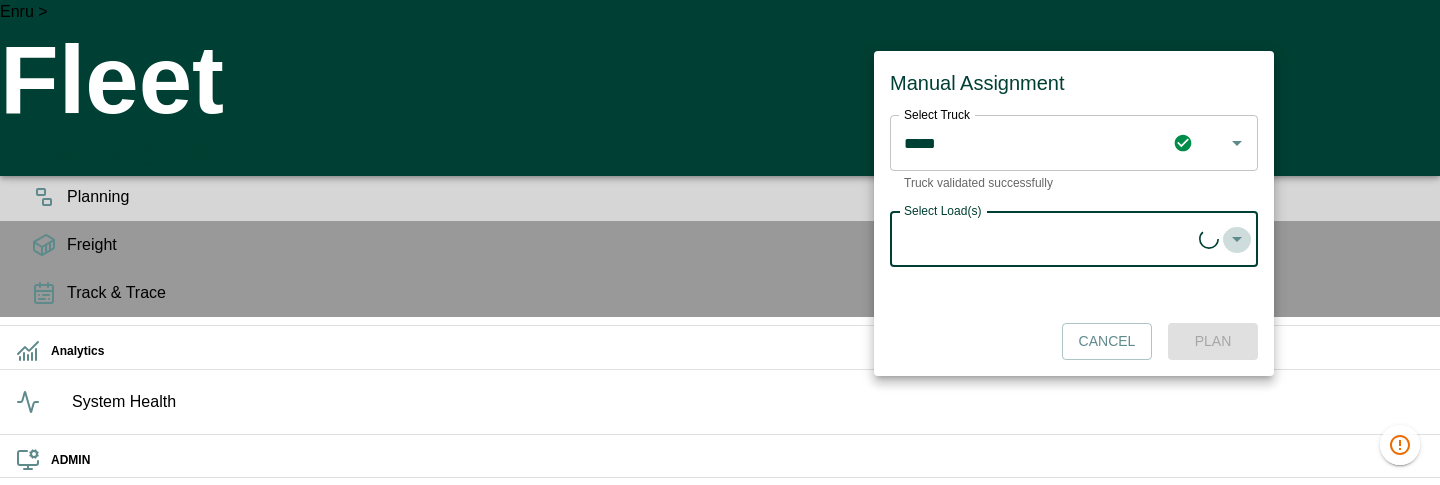 click at bounding box center (1237, 239) 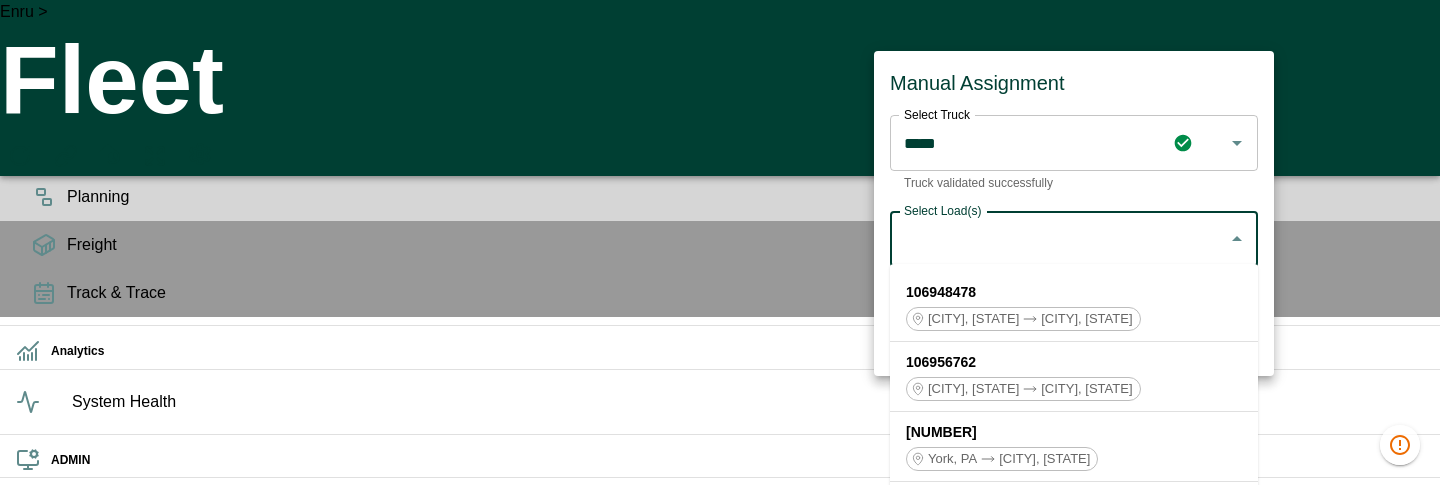 click on "106948478" at bounding box center [1074, 292] 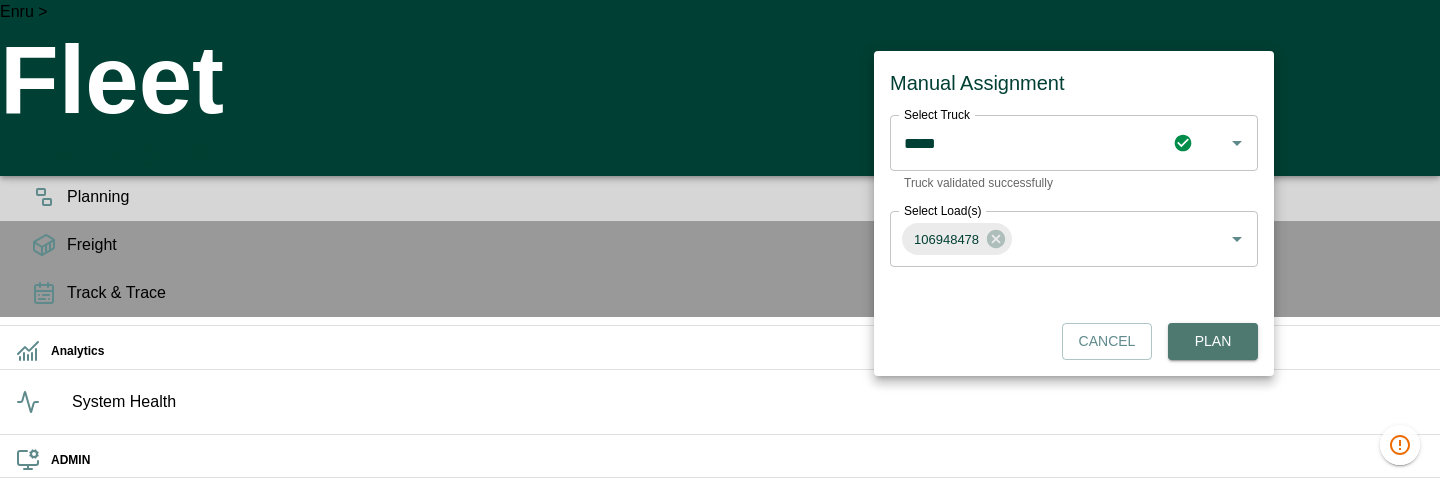 click on "Plan" at bounding box center (1213, 341) 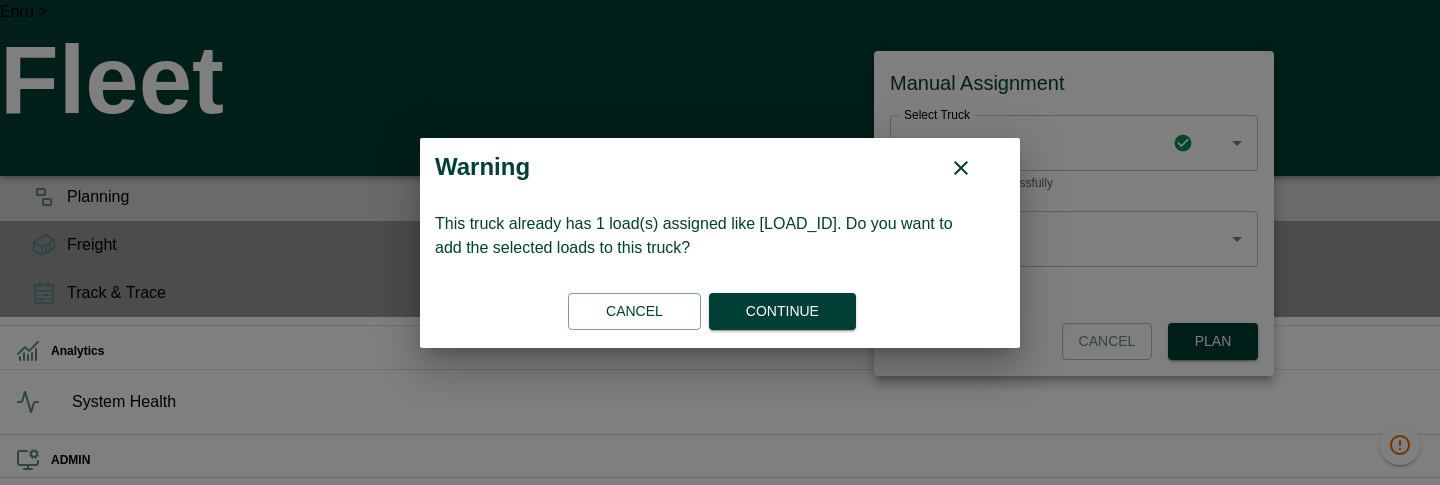 click on "Continue" at bounding box center (782, 311) 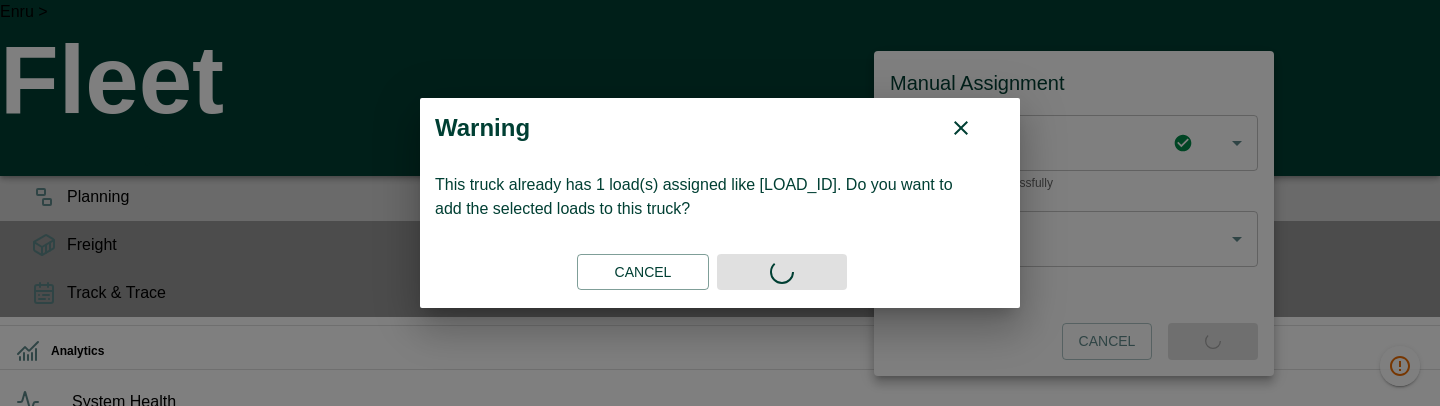click on "Cancel" at bounding box center (643, 272) 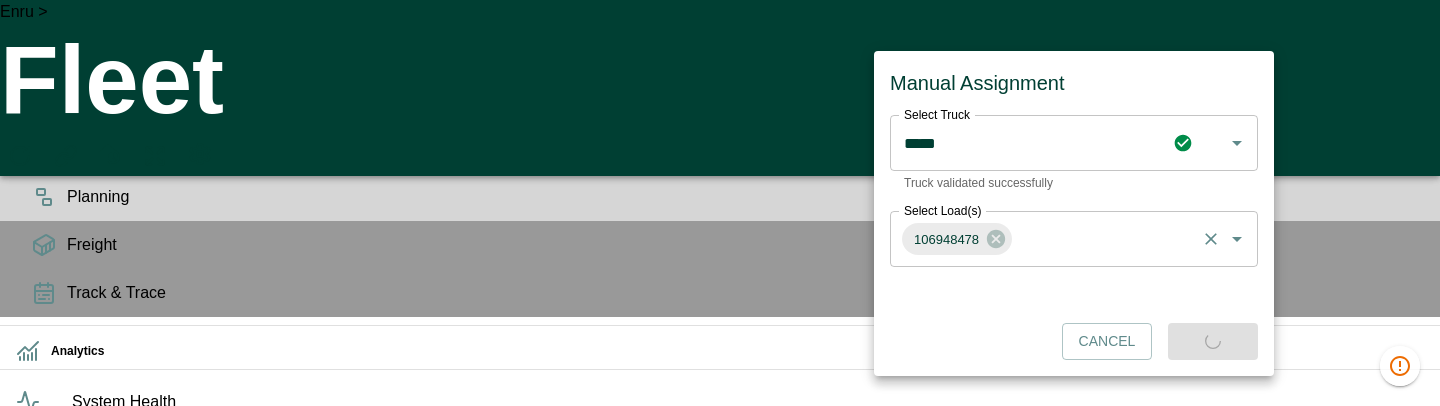 click on "Select Load(s)" at bounding box center [1104, 239] 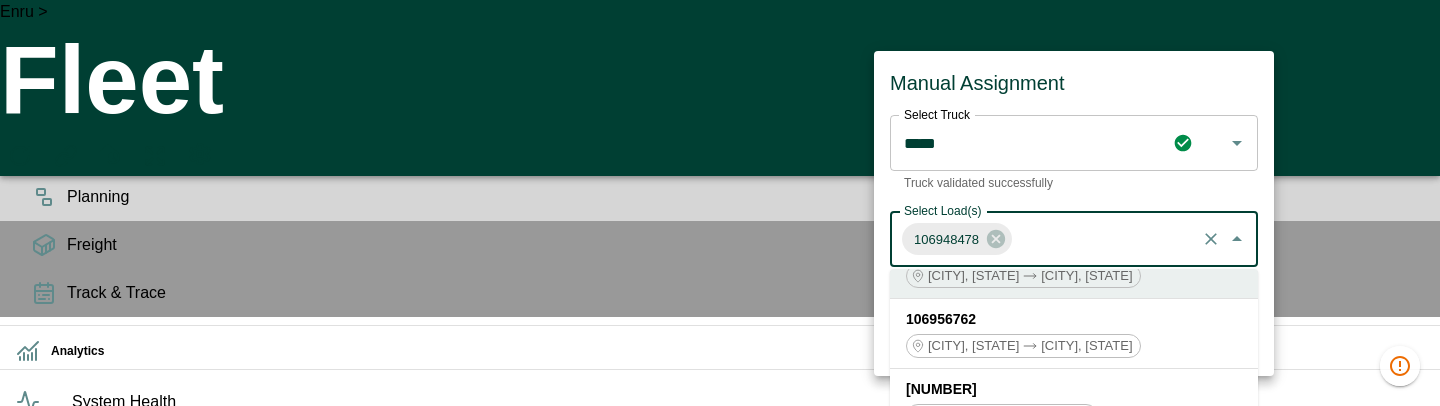 scroll, scrollTop: 58, scrollLeft: 0, axis: vertical 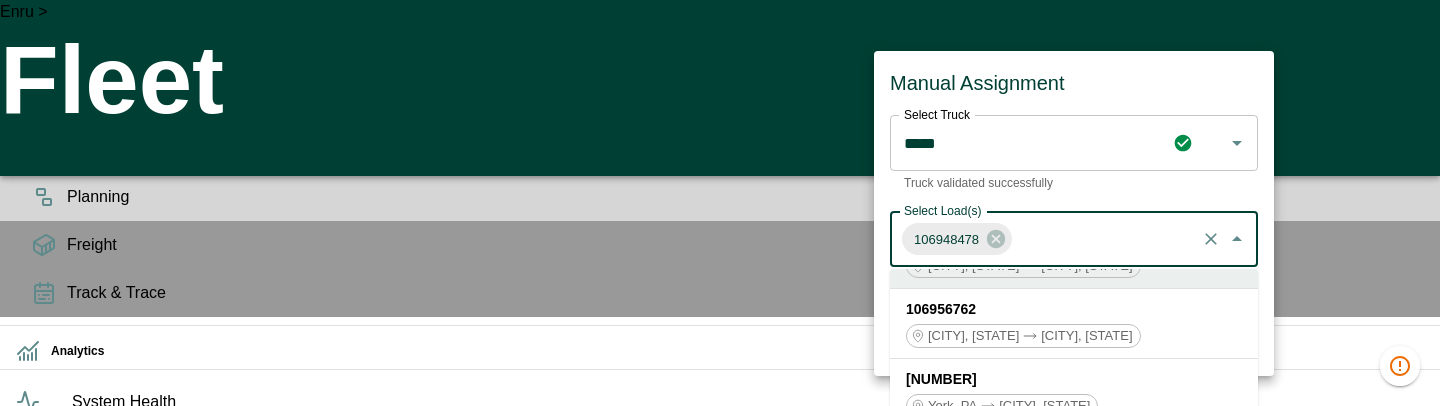 click on "[CITY], [STATE] [CITY], [STATE]" at bounding box center [1074, 336] 